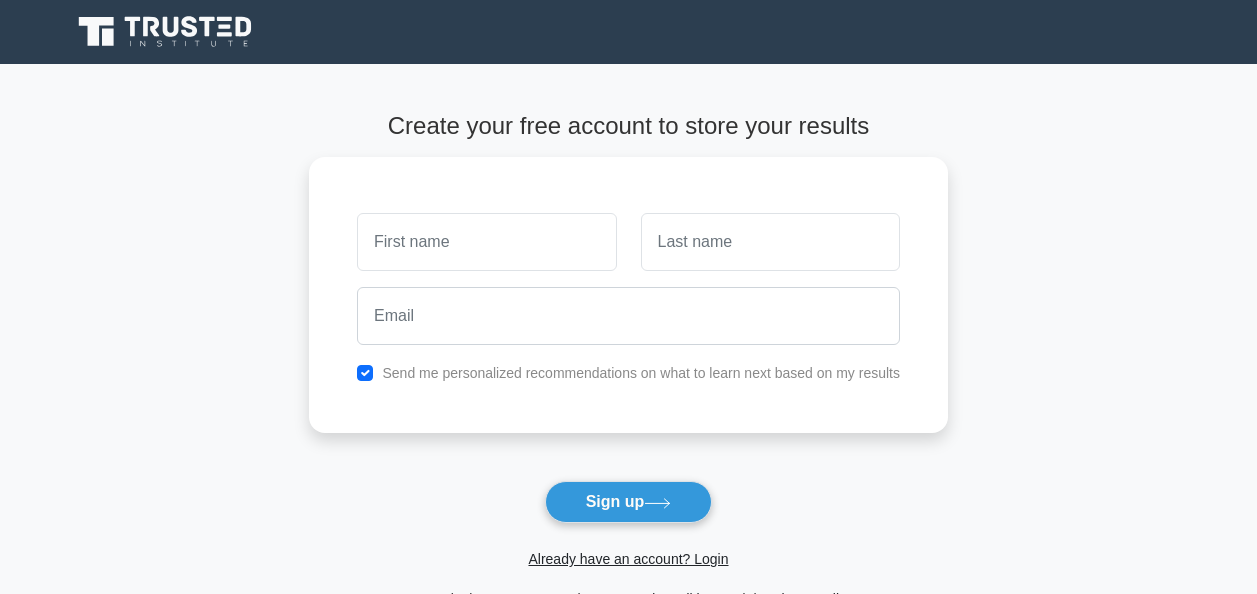 scroll, scrollTop: 0, scrollLeft: 0, axis: both 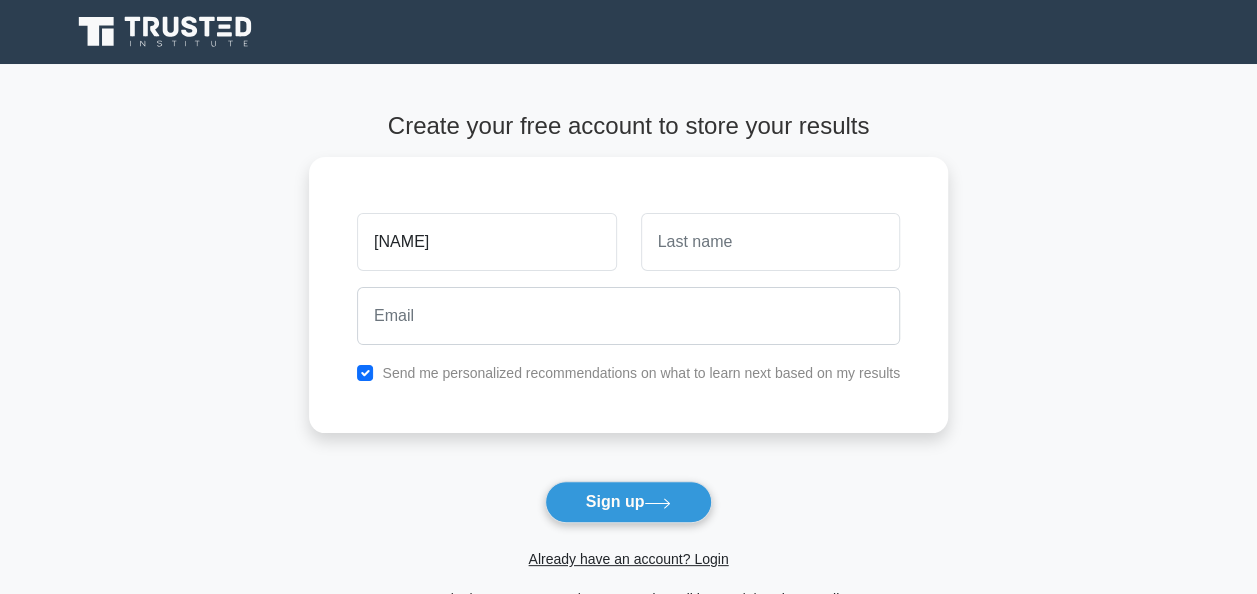 type on "tychicus" 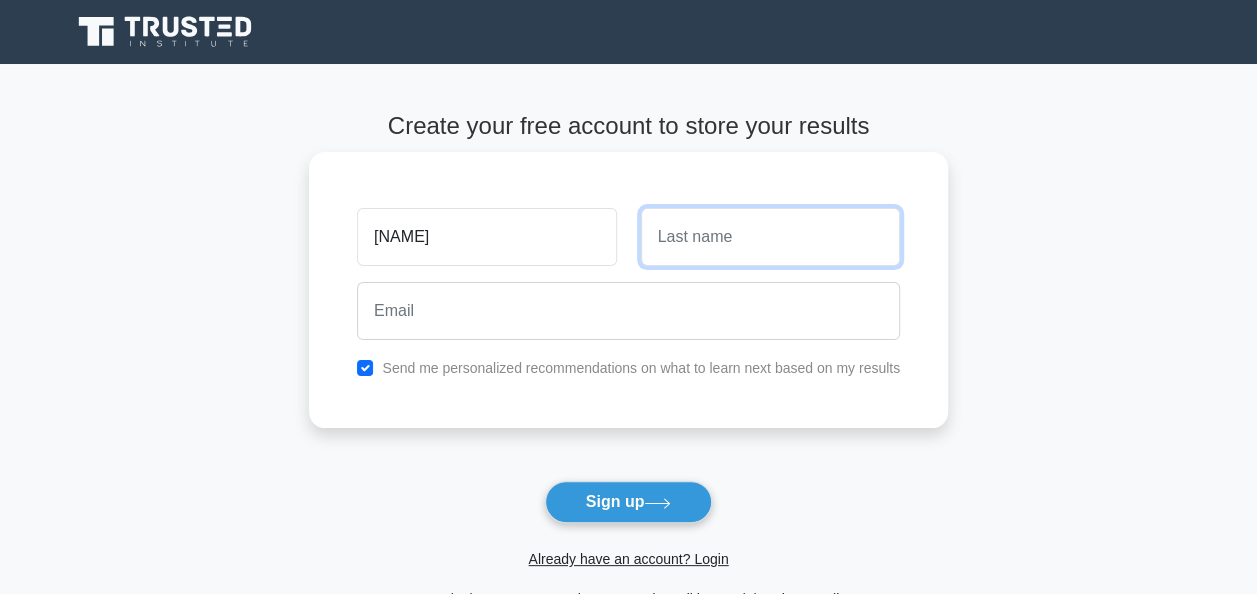 click at bounding box center [770, 237] 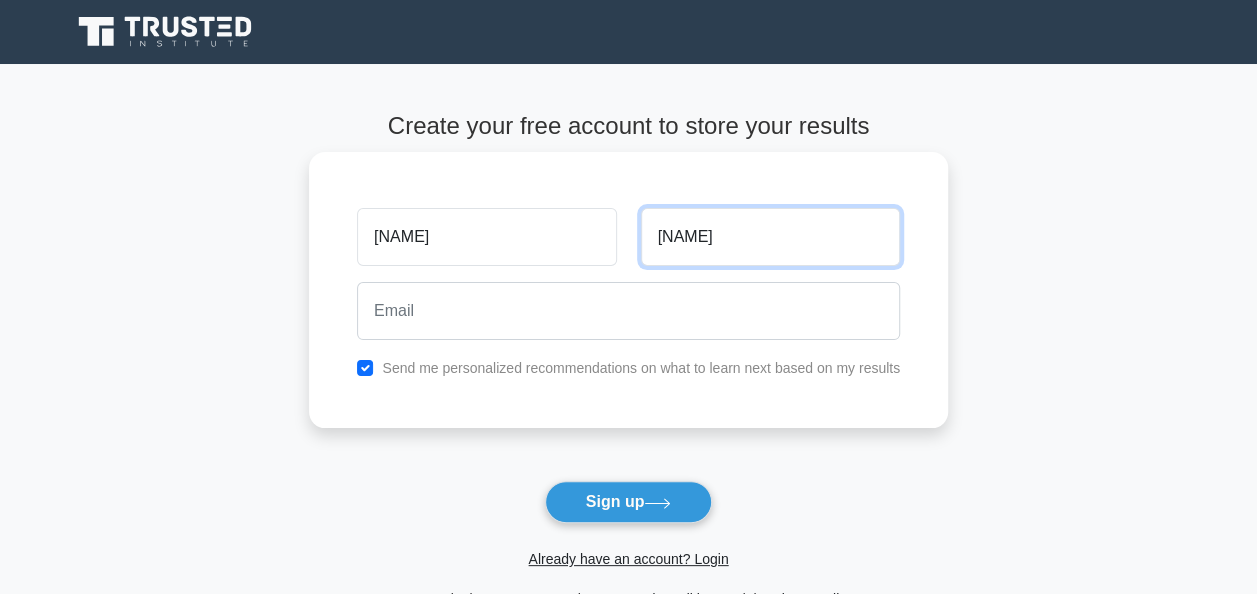 type on "khadagala" 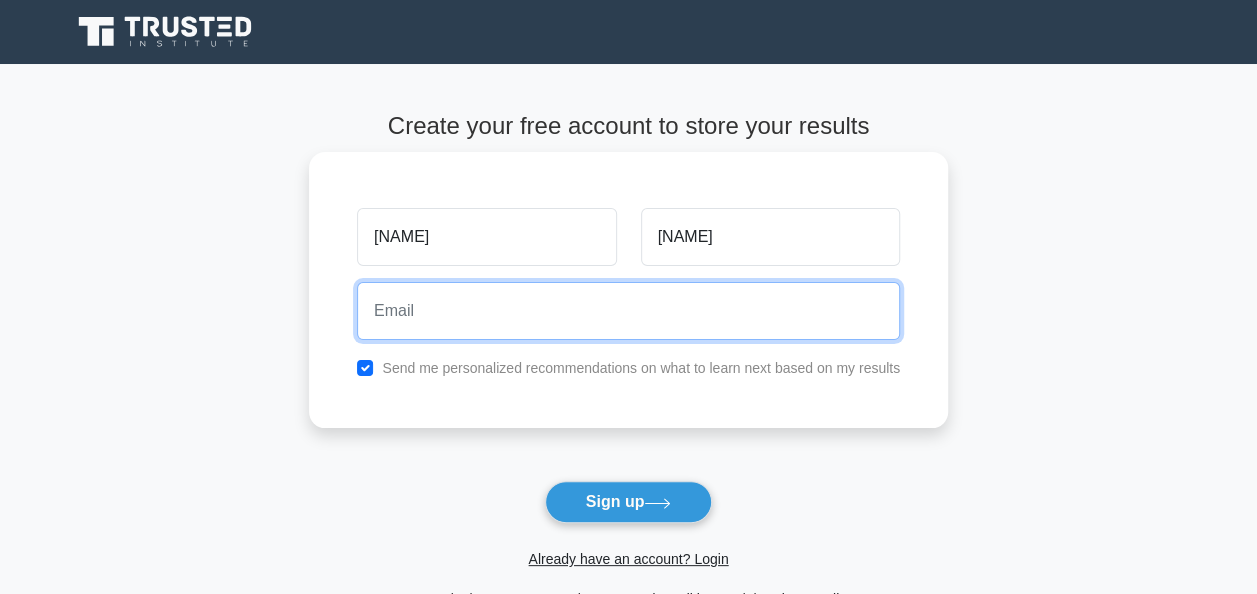 click at bounding box center [628, 311] 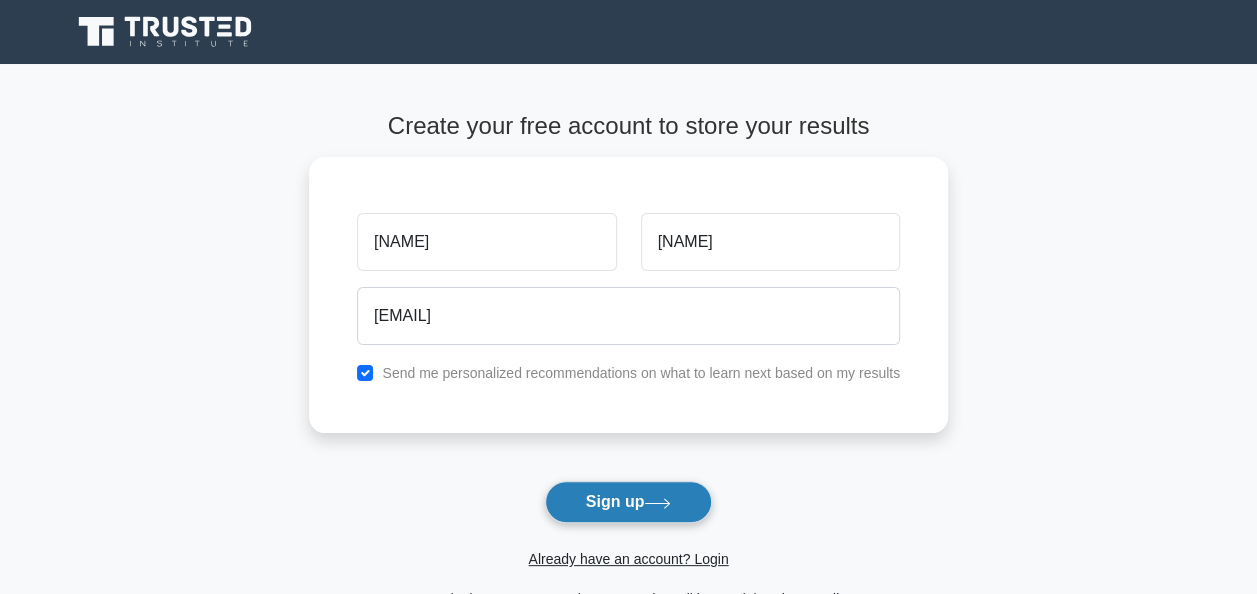 click on "Sign up" at bounding box center (629, 502) 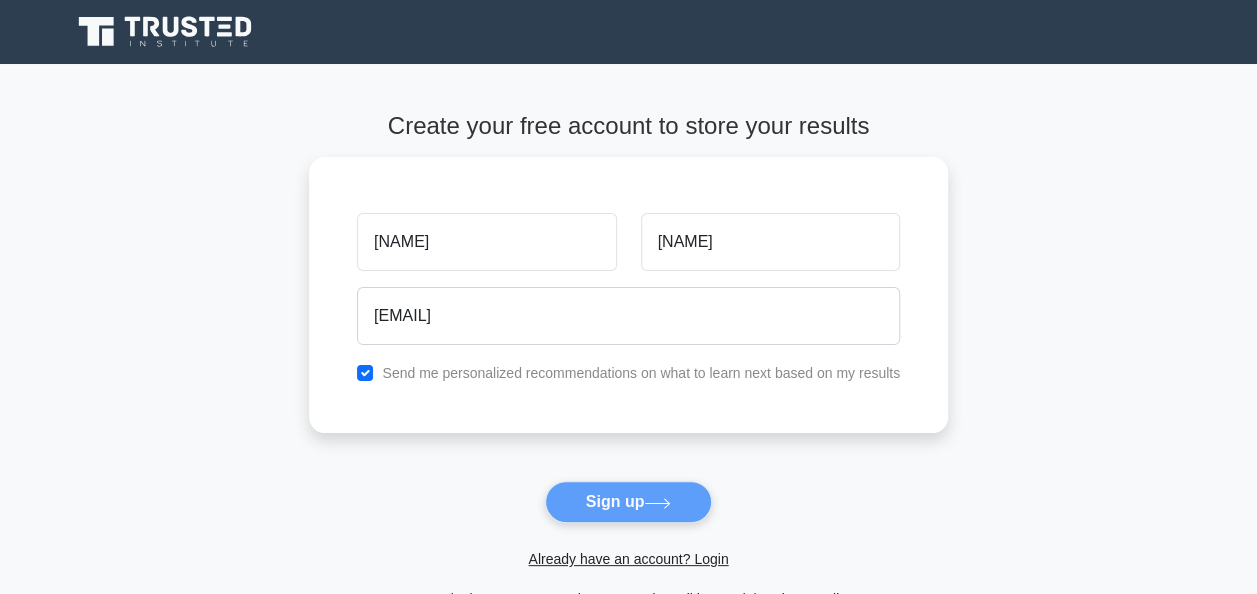 click on "Create your free account to store your results
tychicus
khadagala
khadagallahace@gmail.com
Send me personalized recommendations on what to learn next based on my results
Sign up" at bounding box center (628, 361) 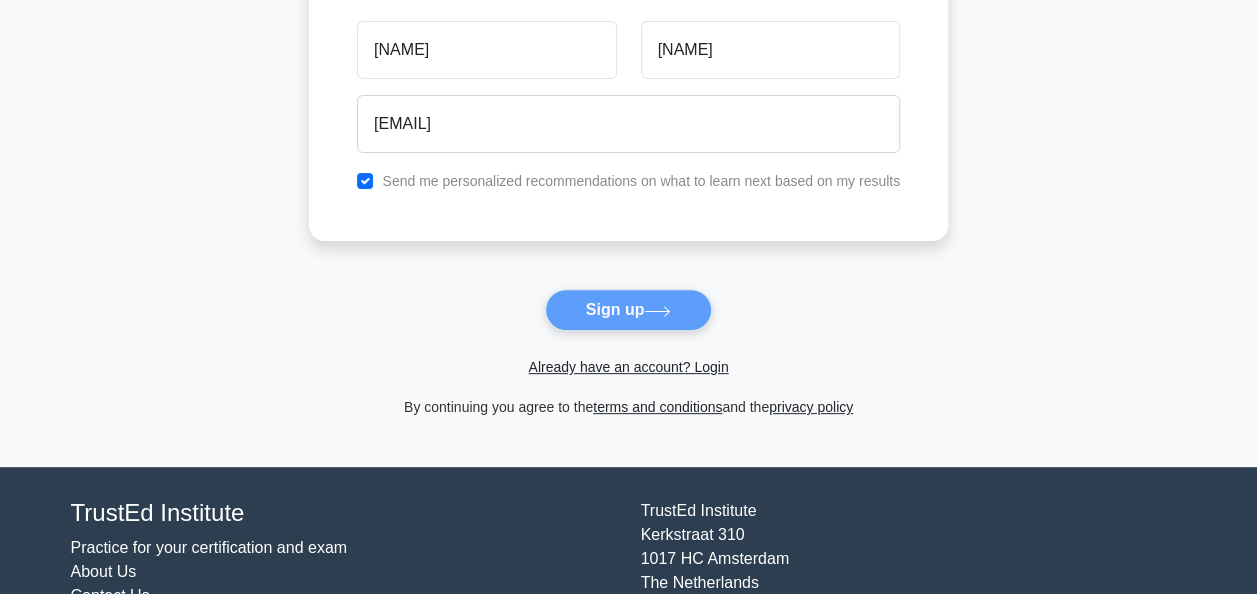 scroll, scrollTop: 0, scrollLeft: 0, axis: both 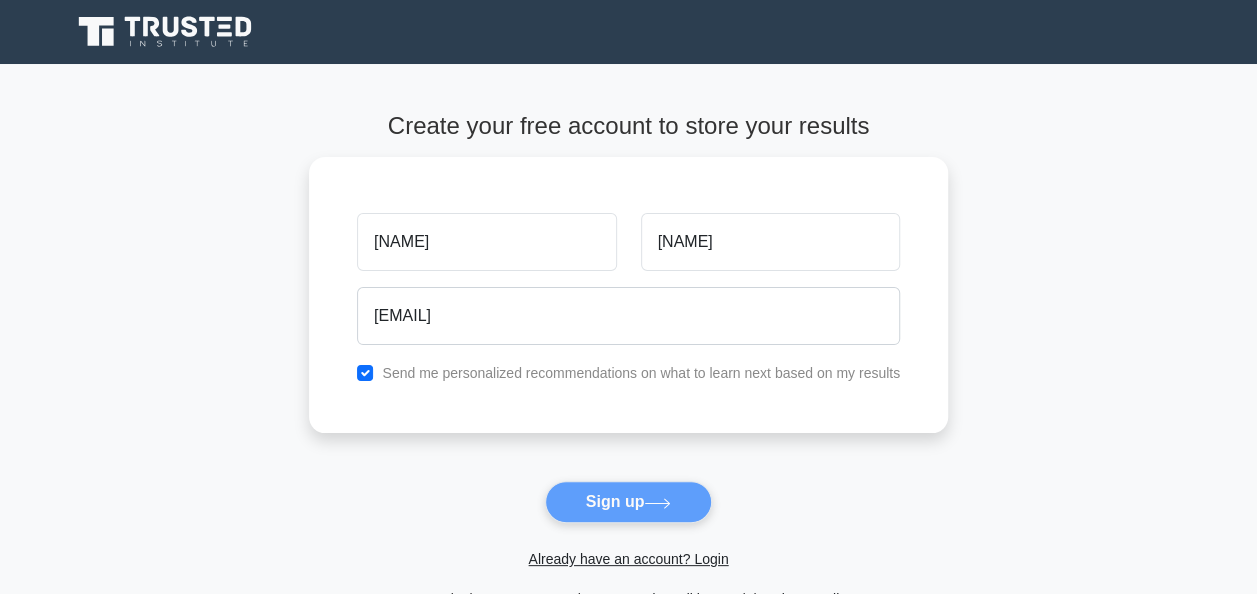 click on "Create your free account to store your results
tychicus
khadagala
khadagallahace@gmail.com
Send me personalized recommendations on what to learn next based on my results
Sign up" at bounding box center (628, 361) 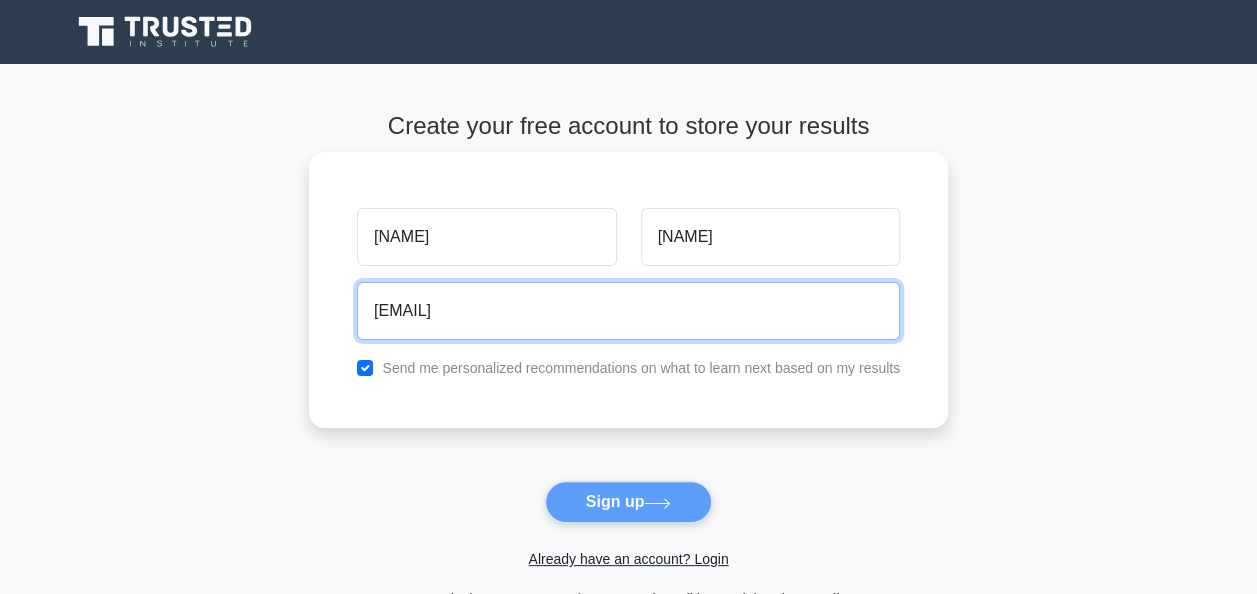 click on "khadagallahace@gmail.com" at bounding box center [628, 311] 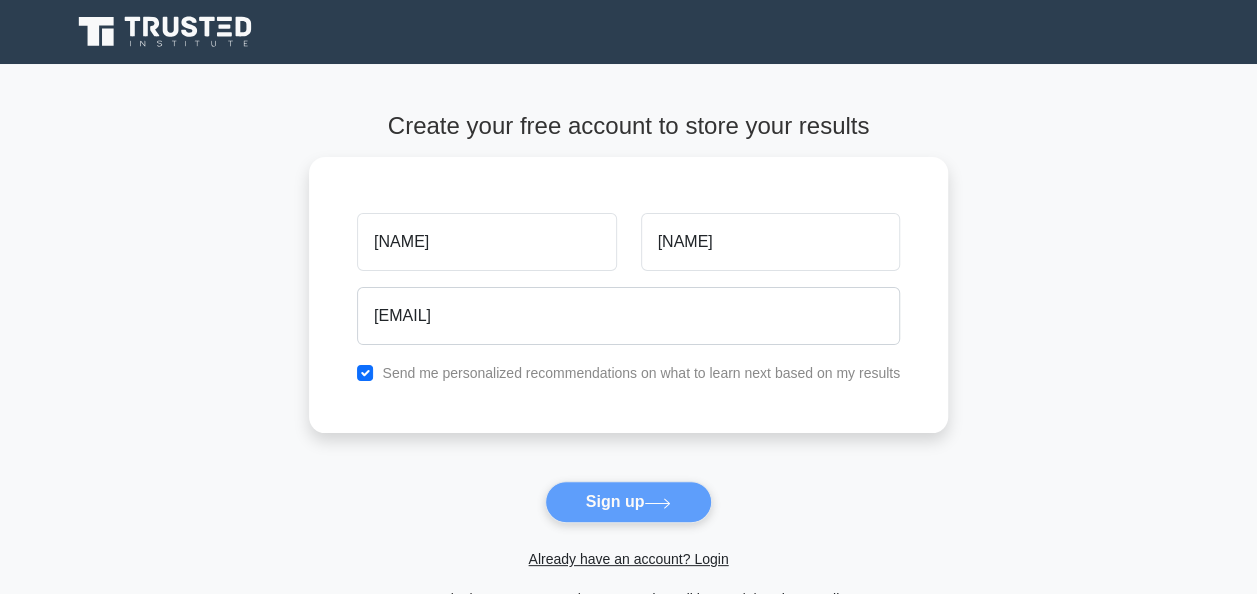 click on "Create your free account to store your results
tychicus
khadagala
khadagallahace@gmail.com
Send me personalized recommendations on what to learn next based on my results
Sign up" at bounding box center (628, 361) 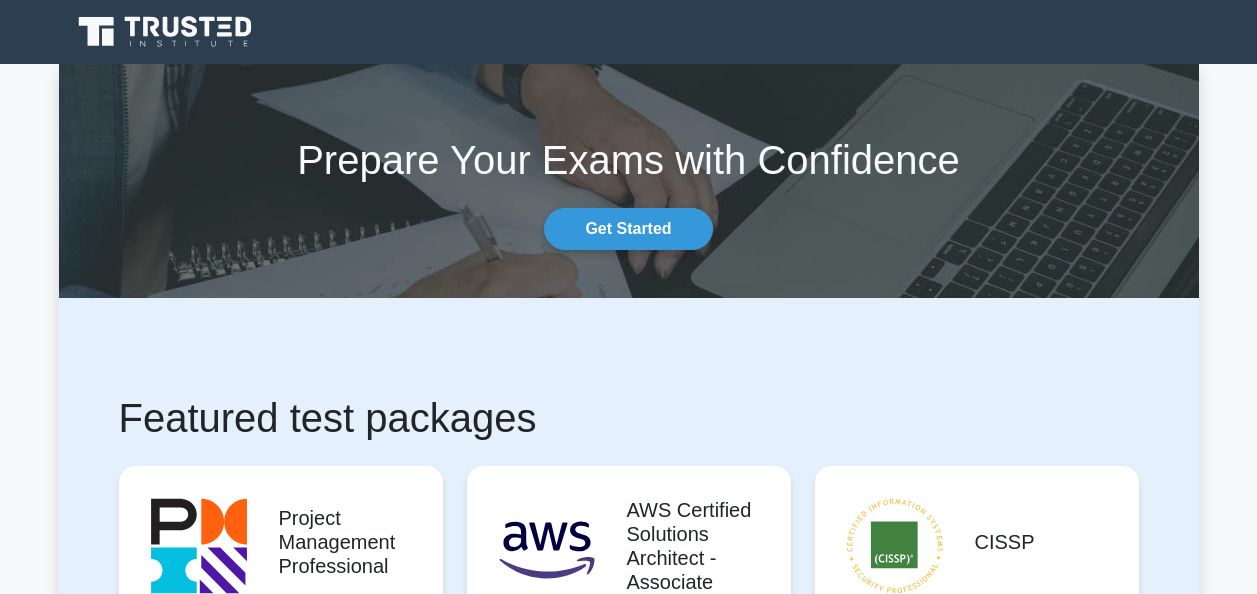 scroll, scrollTop: 0, scrollLeft: 0, axis: both 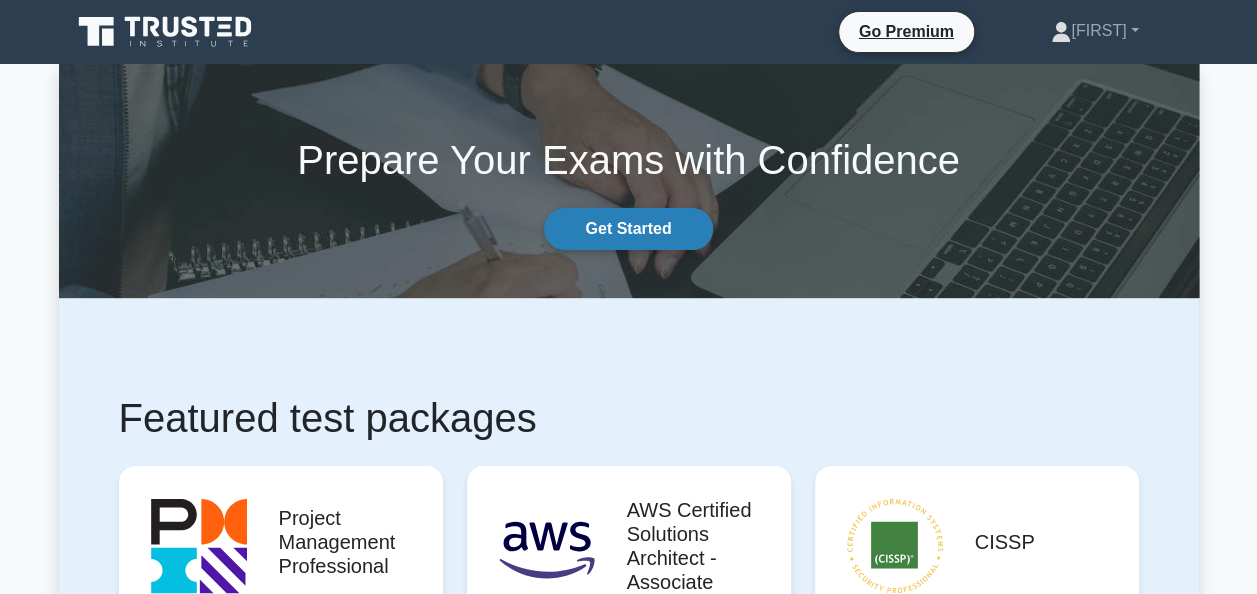 click on "Get Started" at bounding box center [628, 229] 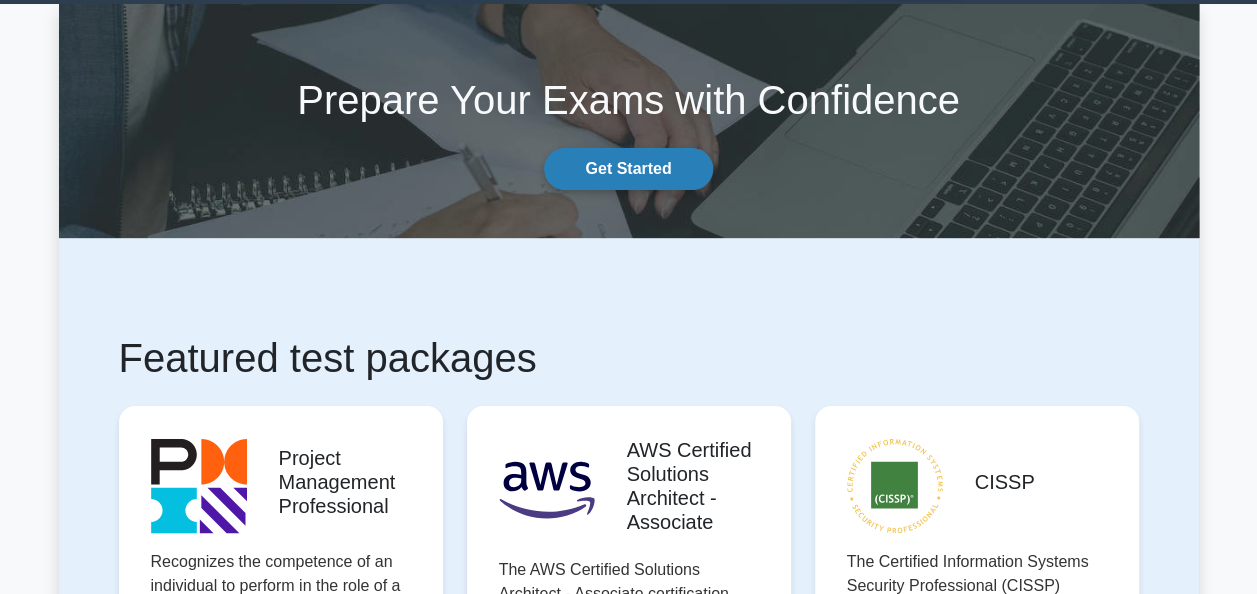 scroll, scrollTop: 0, scrollLeft: 0, axis: both 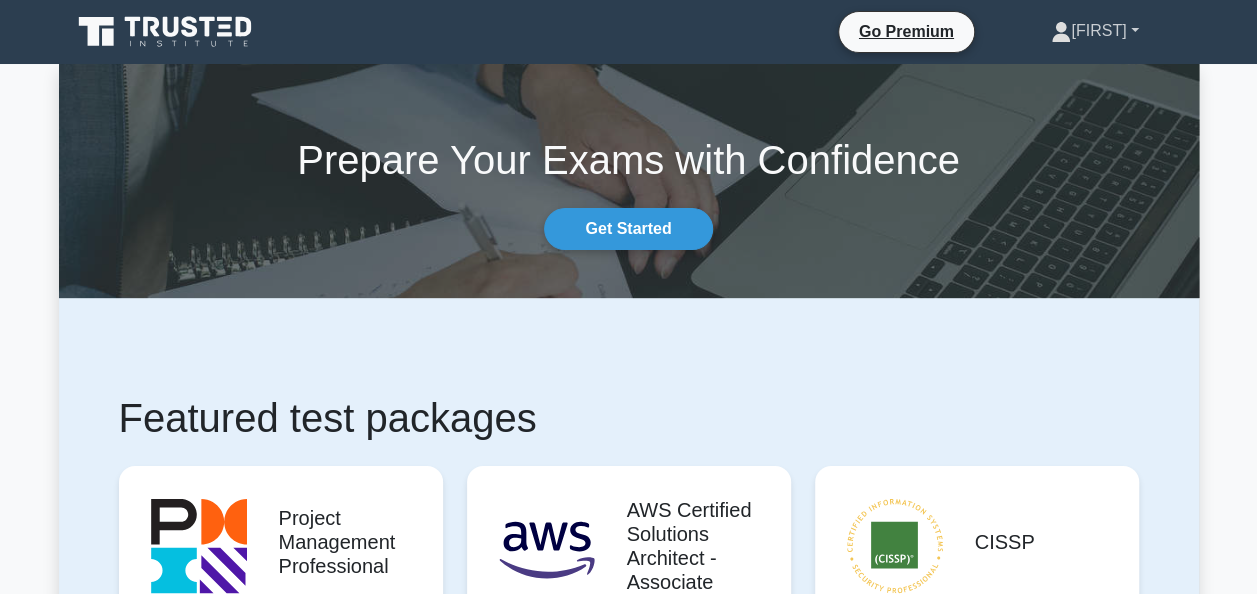 click on "[FIRST]" at bounding box center [1094, 31] 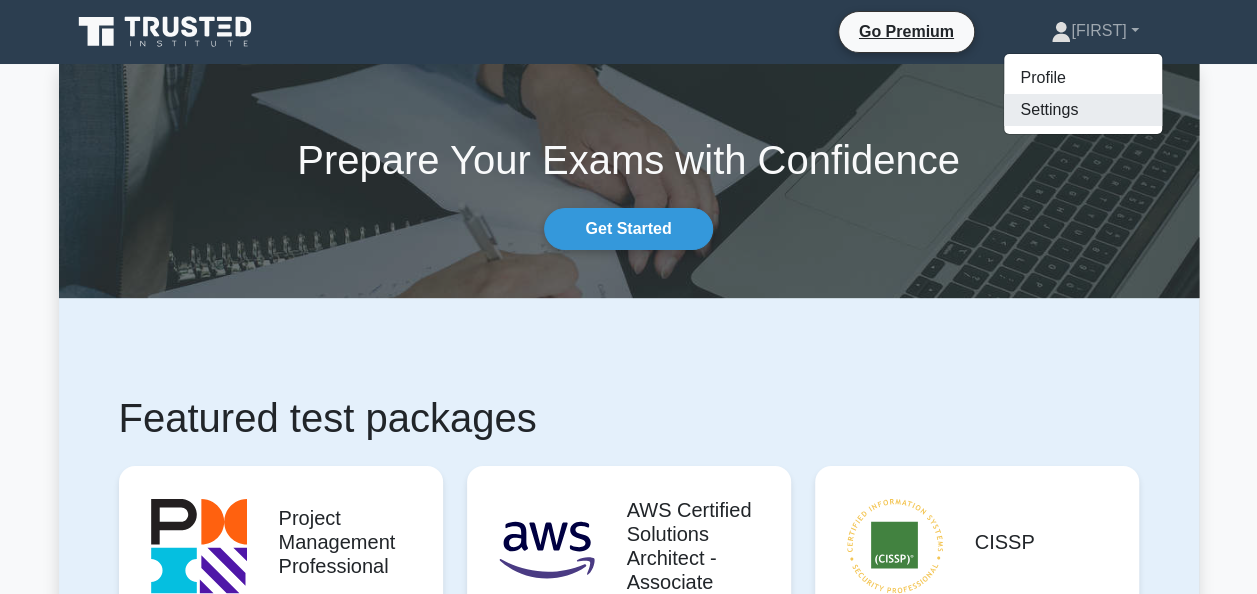 click on "Settings" at bounding box center (1083, 110) 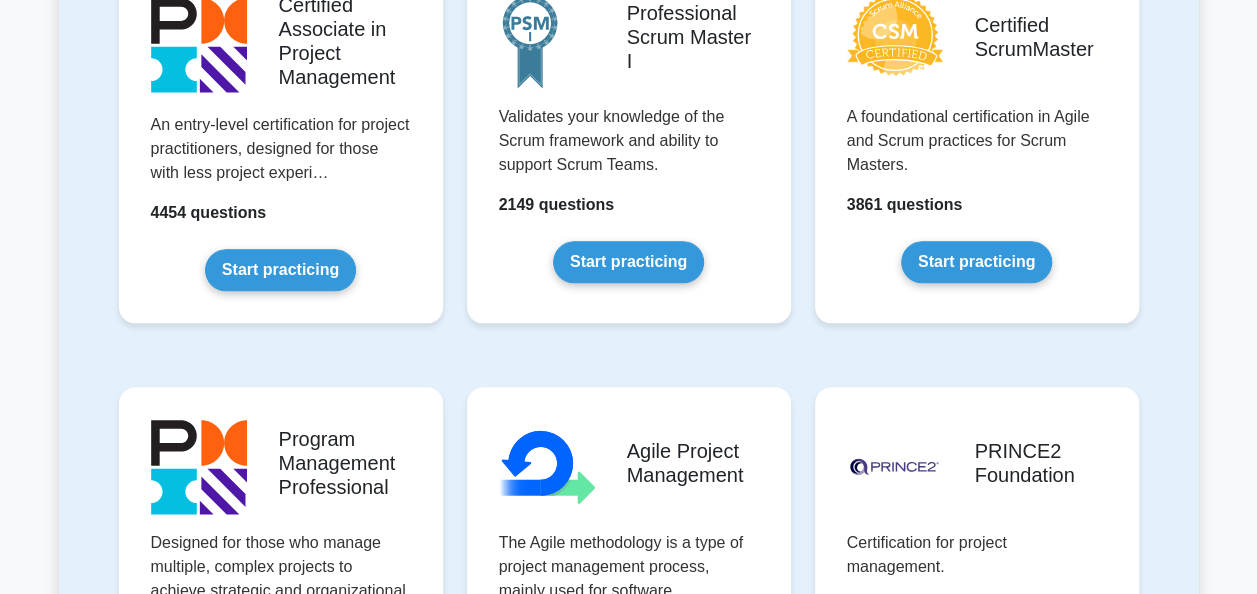 scroll, scrollTop: 931, scrollLeft: 0, axis: vertical 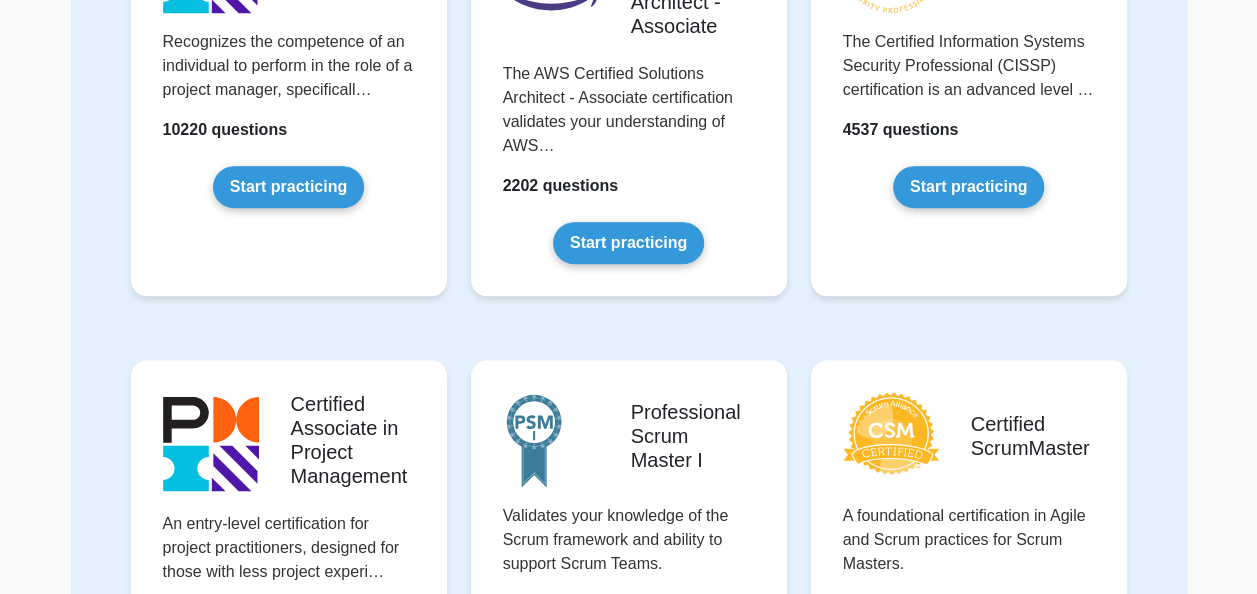 click on "Featured test packages
Project Management Professional
Recognizes the competence of an individual to perform in the role of a project manager, specificall…
10220 questions
Start practicing
.st0{fill:#252F3E;} .st1{fill-rule:evenodd;clip-rule:evenodd;fill:#FF9900;}" at bounding box center [629, 2281] 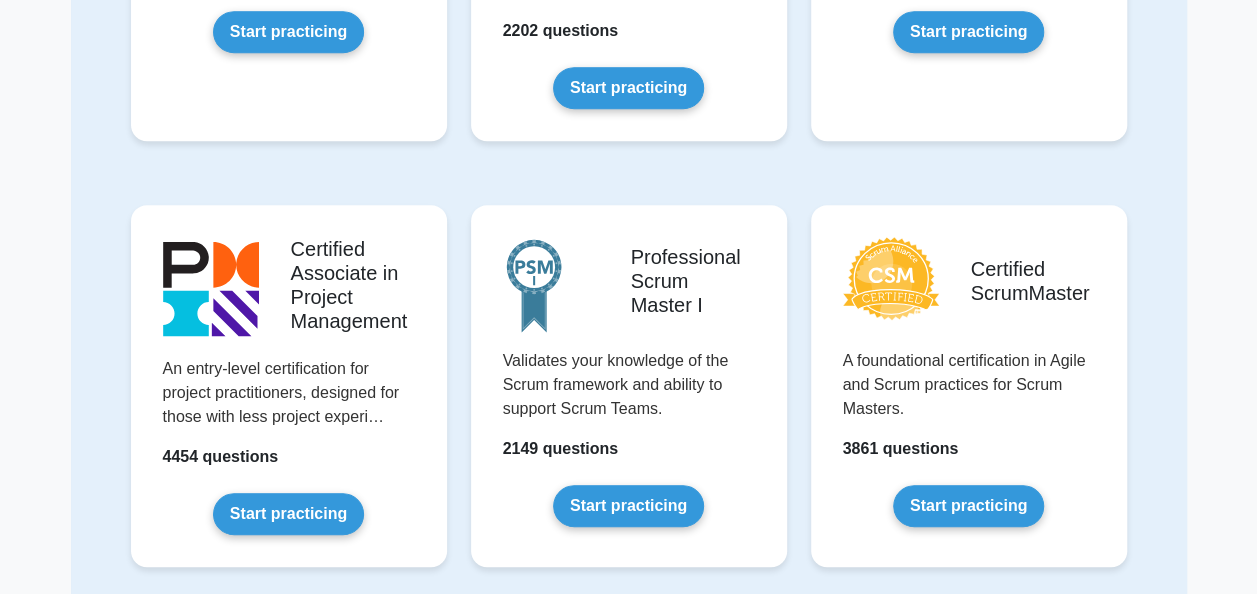 scroll, scrollTop: 506, scrollLeft: 0, axis: vertical 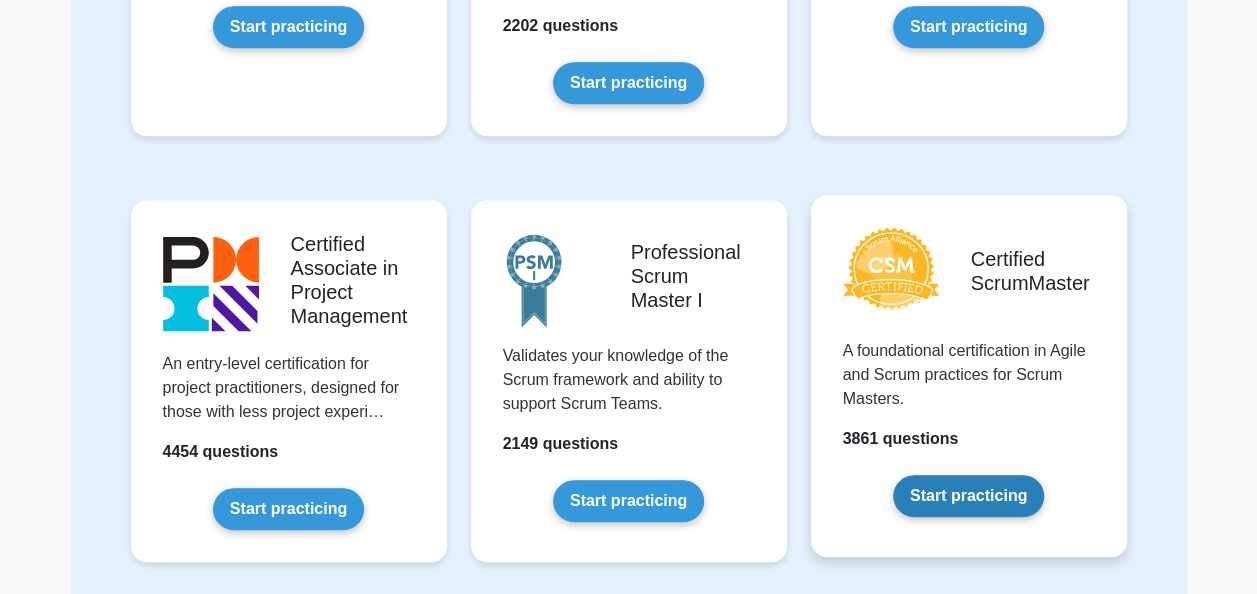 click on "Start practicing" at bounding box center [968, 496] 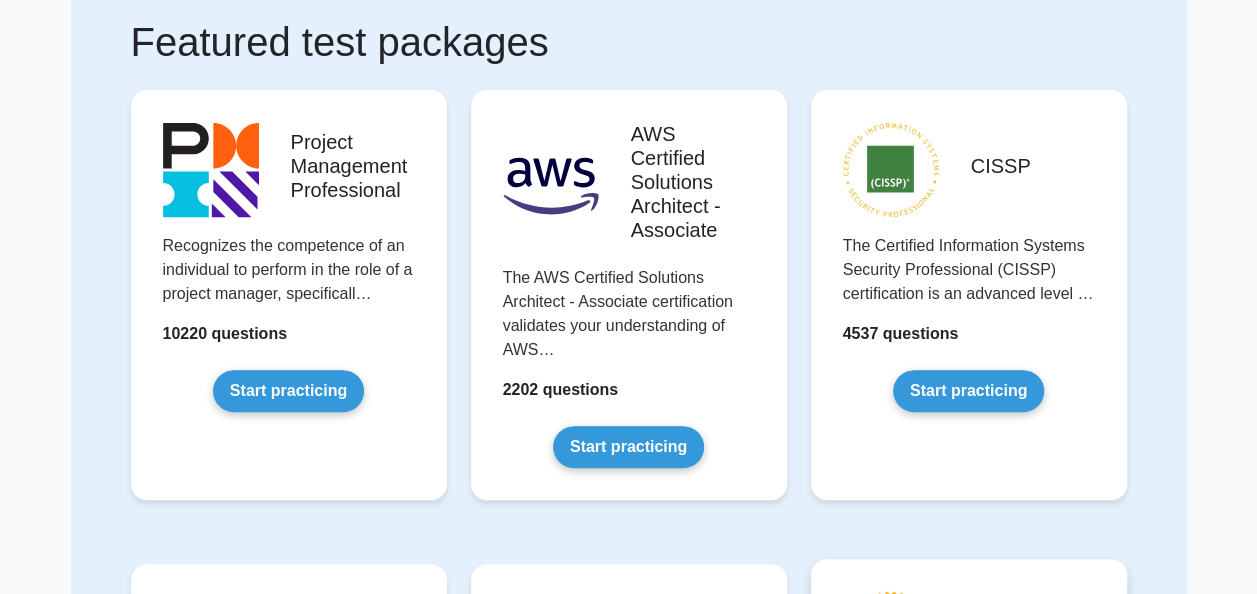 scroll, scrollTop: 0, scrollLeft: 0, axis: both 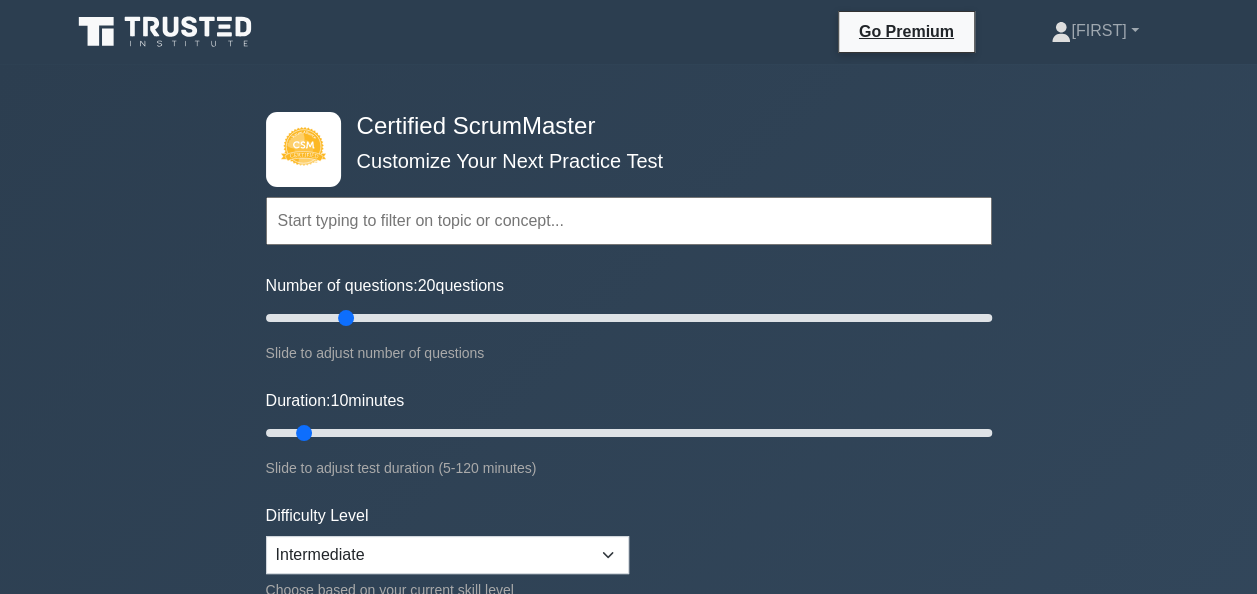 type on "25" 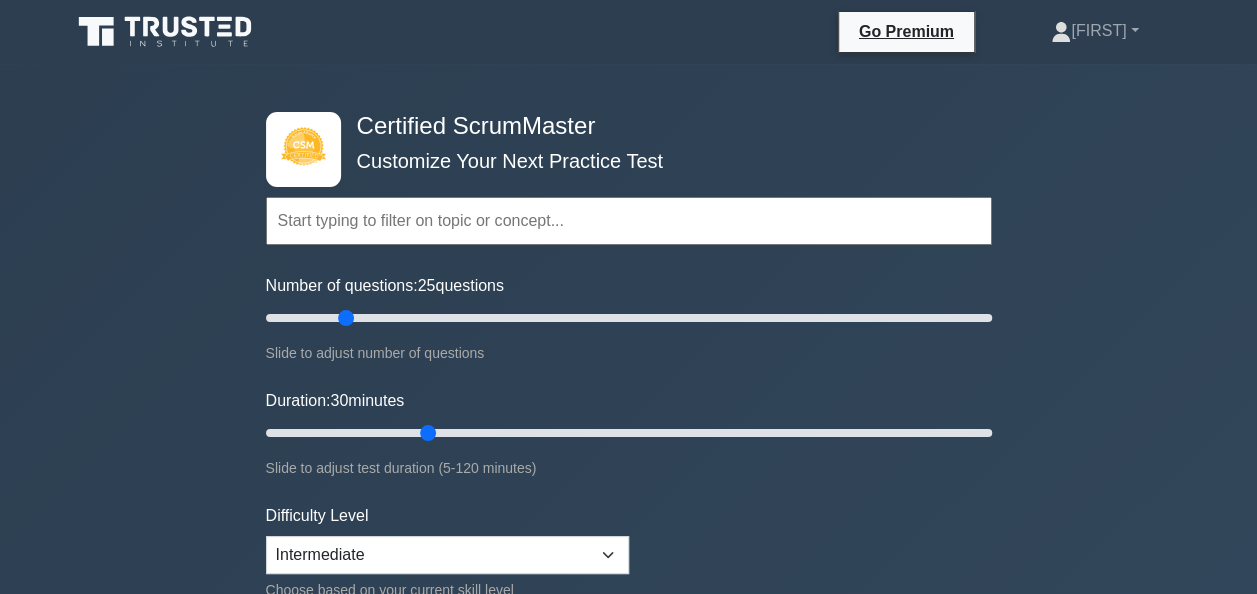 type on "30" 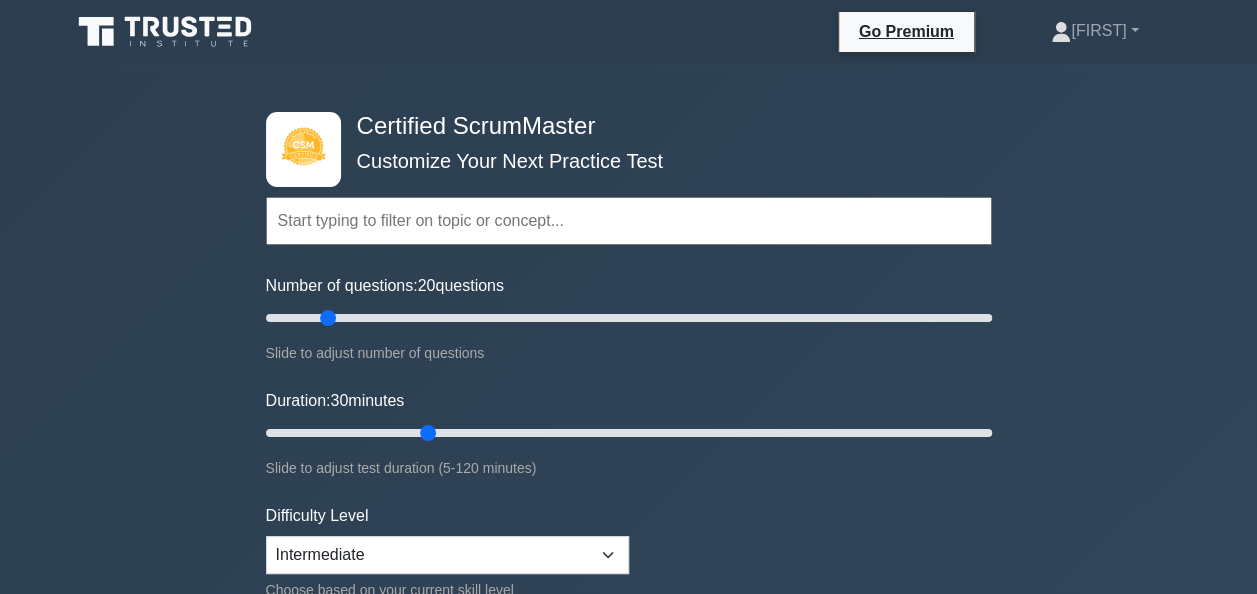 type on "20" 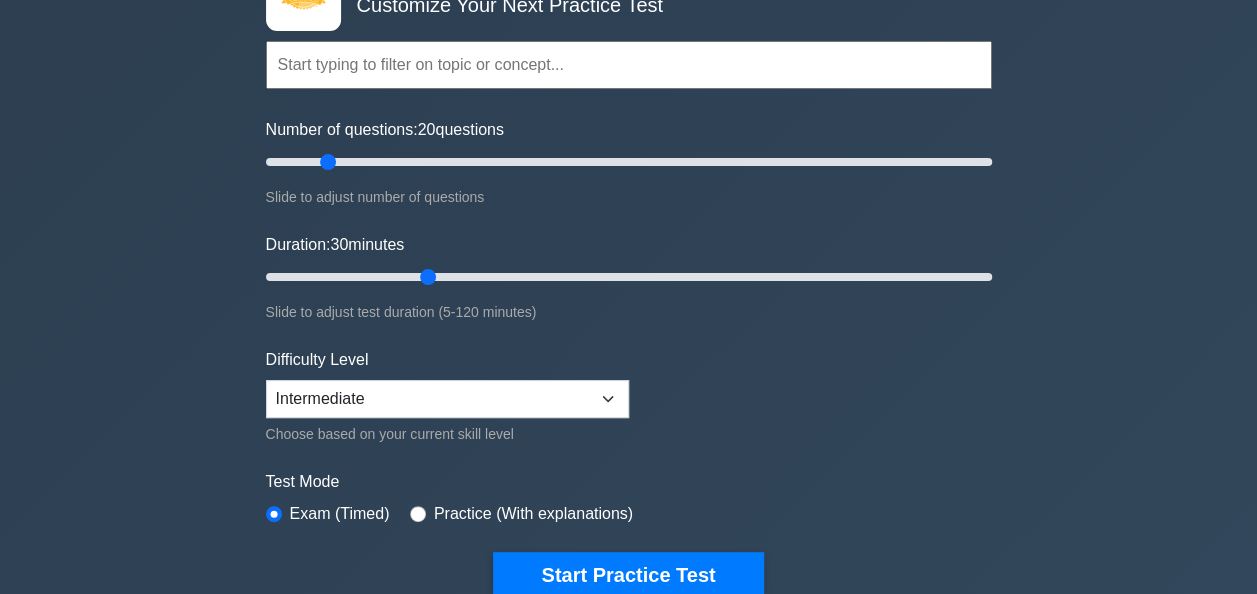 scroll, scrollTop: 161, scrollLeft: 0, axis: vertical 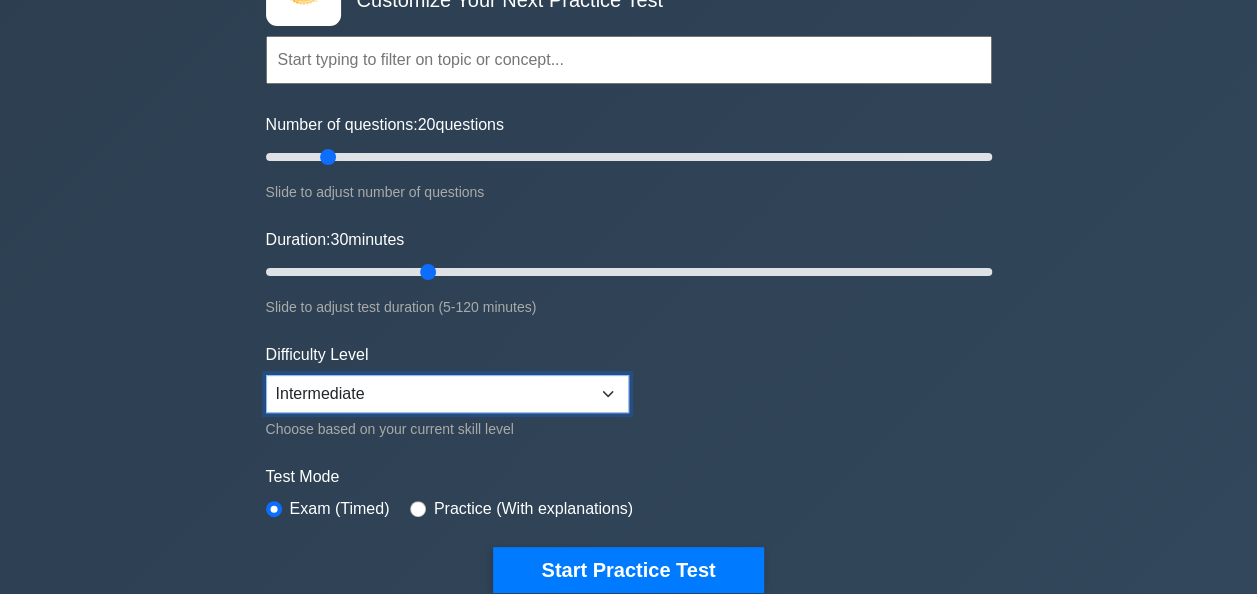 click on "Beginner
Intermediate
Expert" at bounding box center [447, 394] 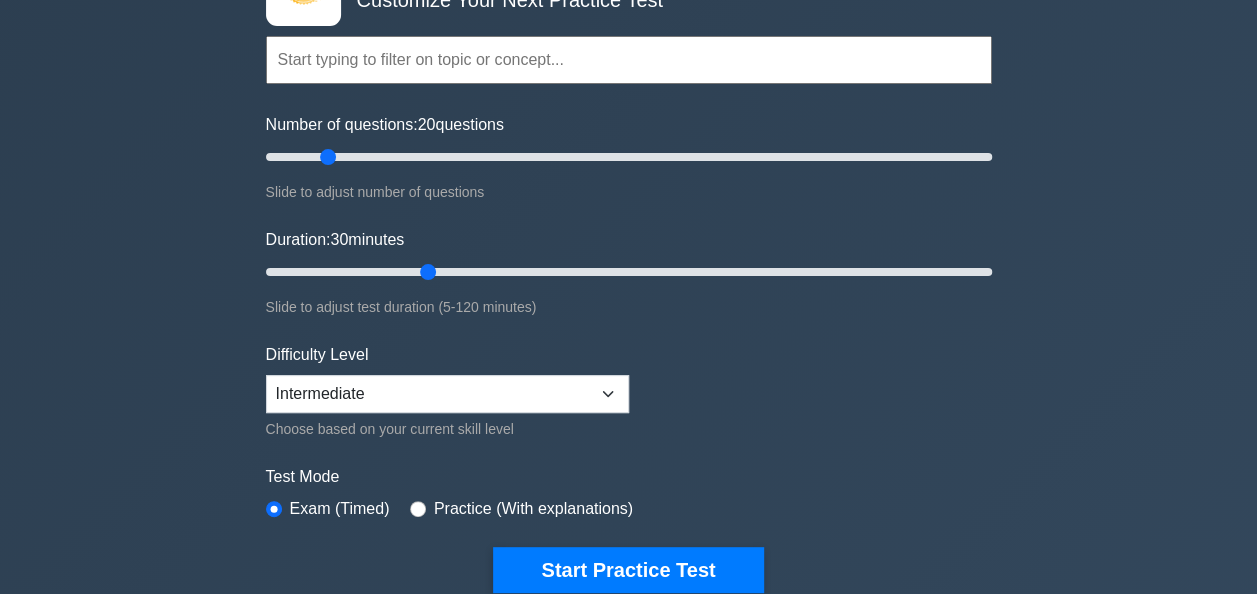 click on "Topics
Basic Scrum Concepts
Sprint Planning and Execution
ScrumMaster Roles & Responsibilities
Scrum Artifacts
Agile Leadership & Self-Organization
Release Planning
Scrum Meetings
Product Backlog Management
Estimation Techniques" at bounding box center [629, 284] 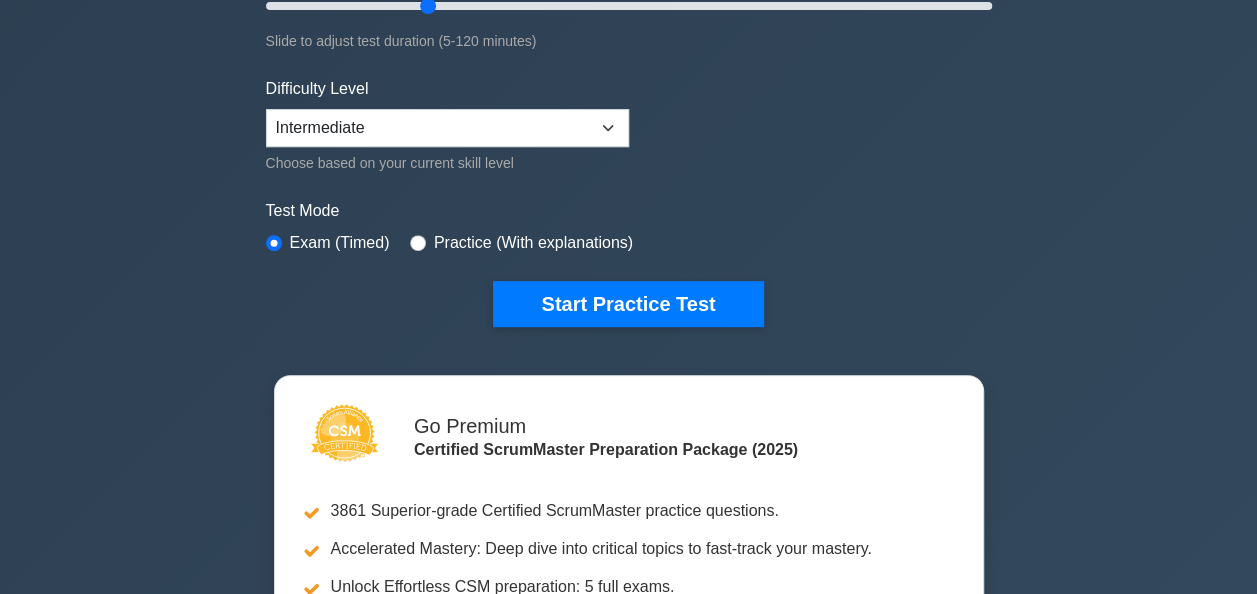 scroll, scrollTop: 445, scrollLeft: 0, axis: vertical 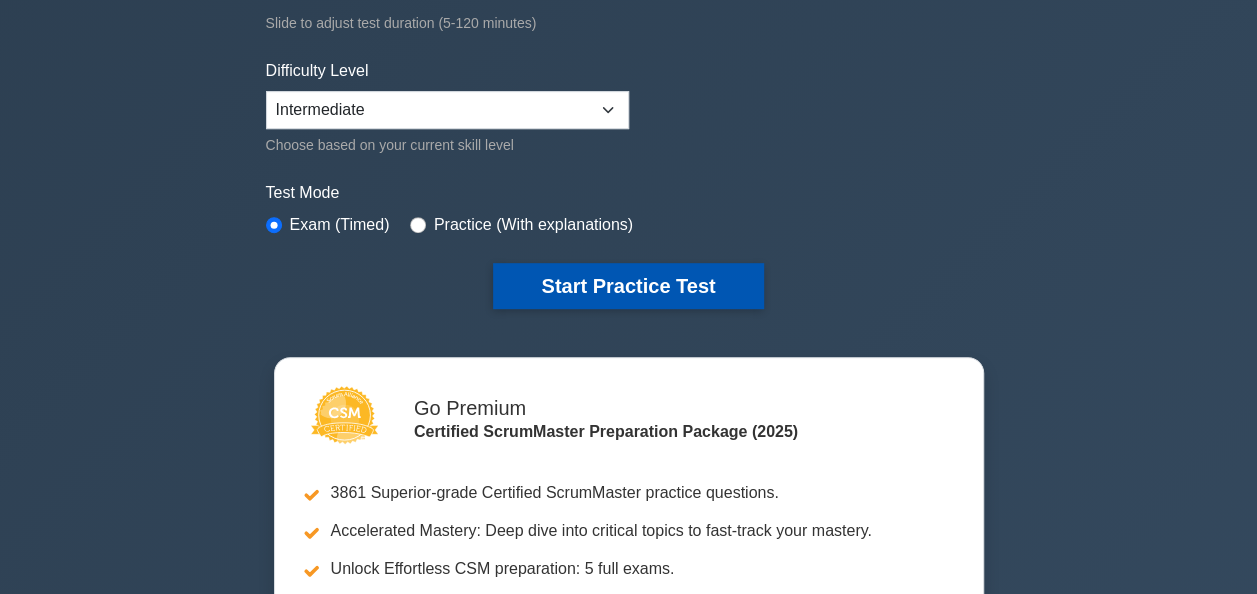 click on "Start Practice Test" at bounding box center [628, 286] 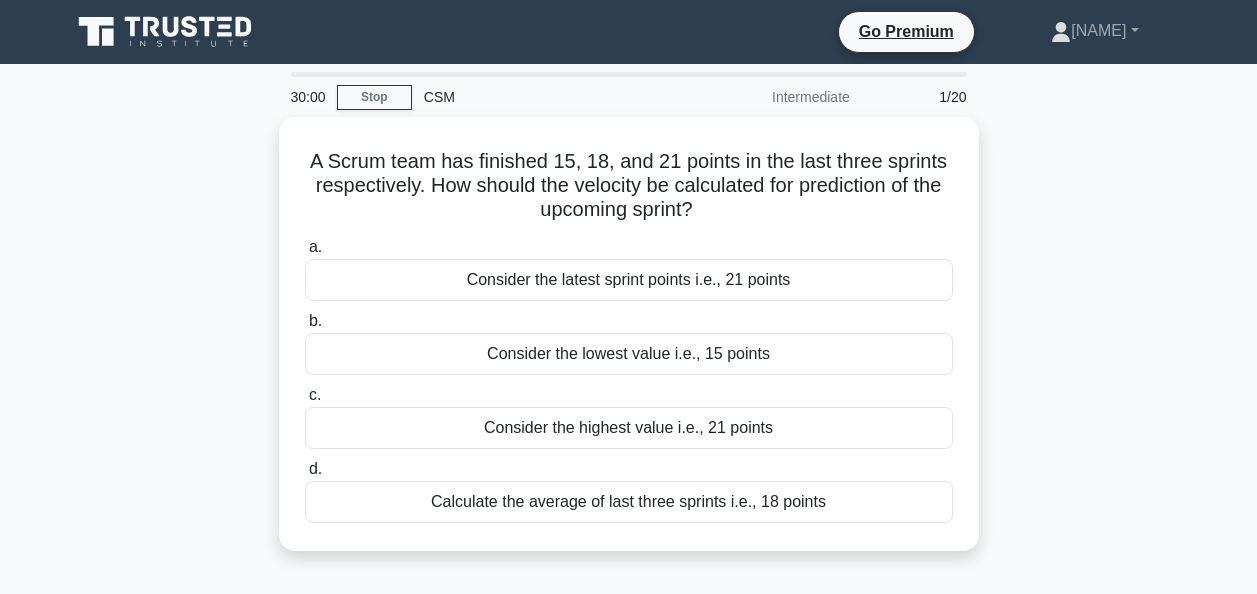 scroll, scrollTop: 0, scrollLeft: 0, axis: both 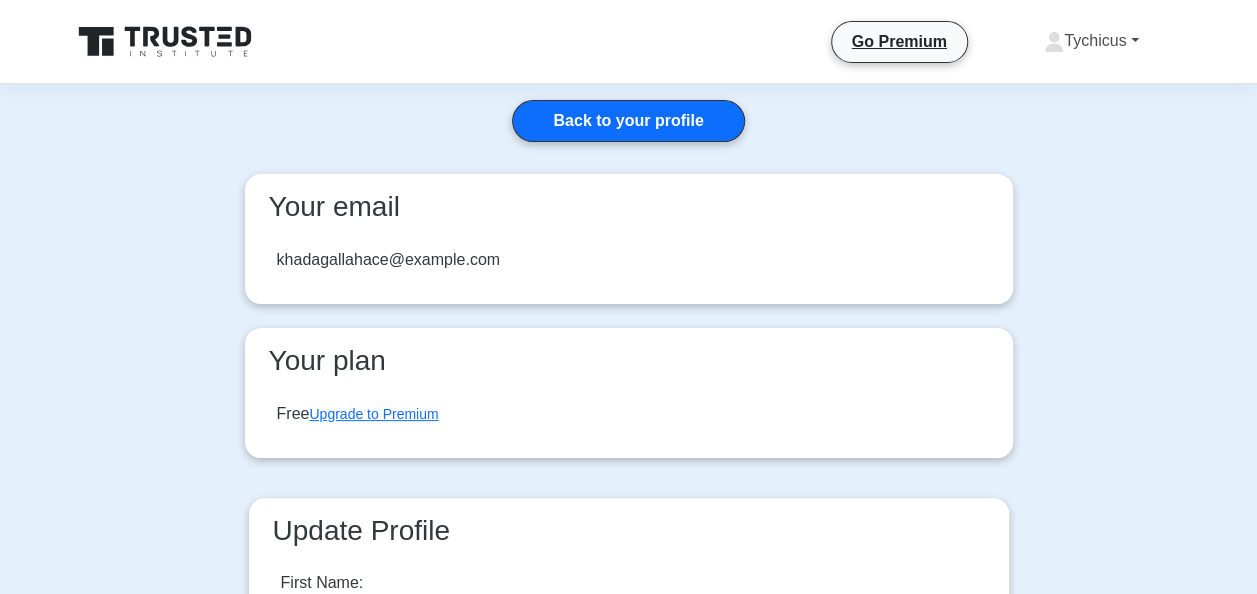 click on "Tychicus" at bounding box center [1091, 41] 